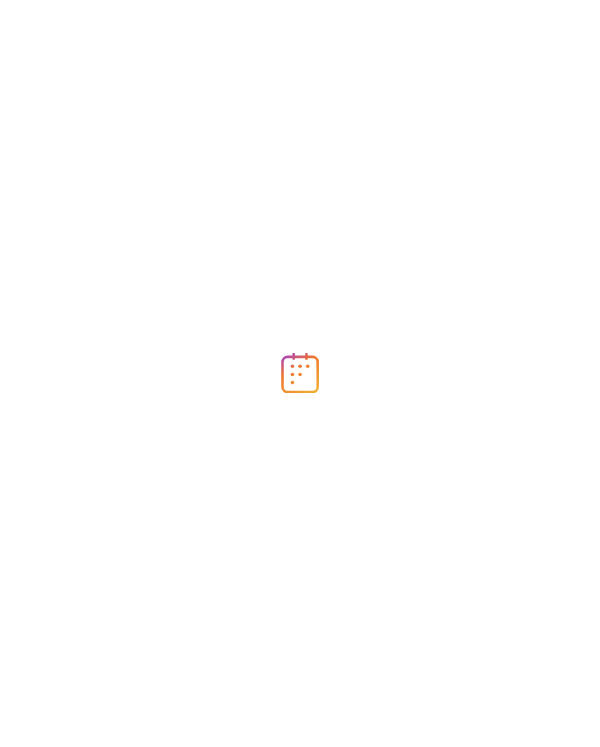 scroll, scrollTop: 0, scrollLeft: 0, axis: both 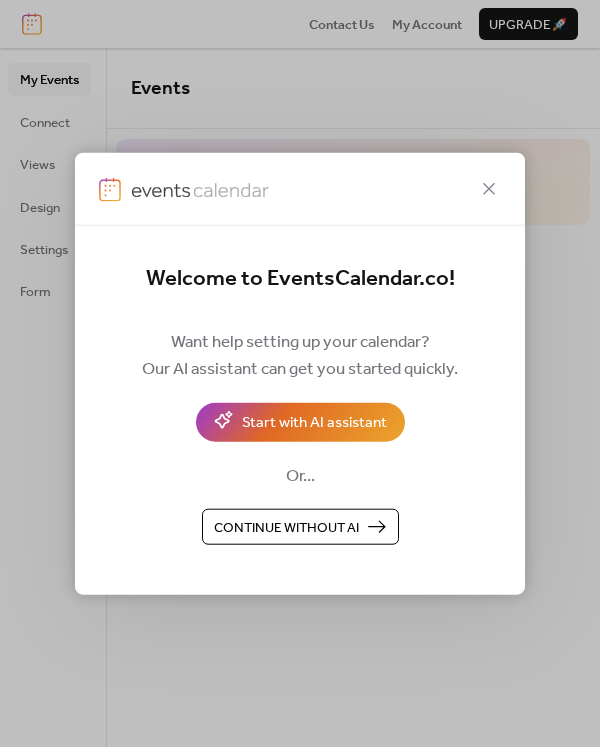 click on "Continue without AI" at bounding box center (300, 526) 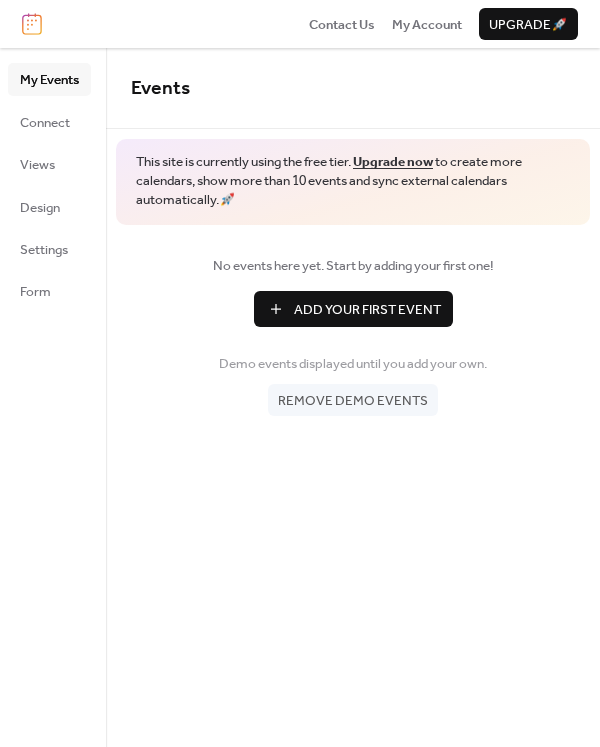 click on "Add Your First Event" at bounding box center (367, 310) 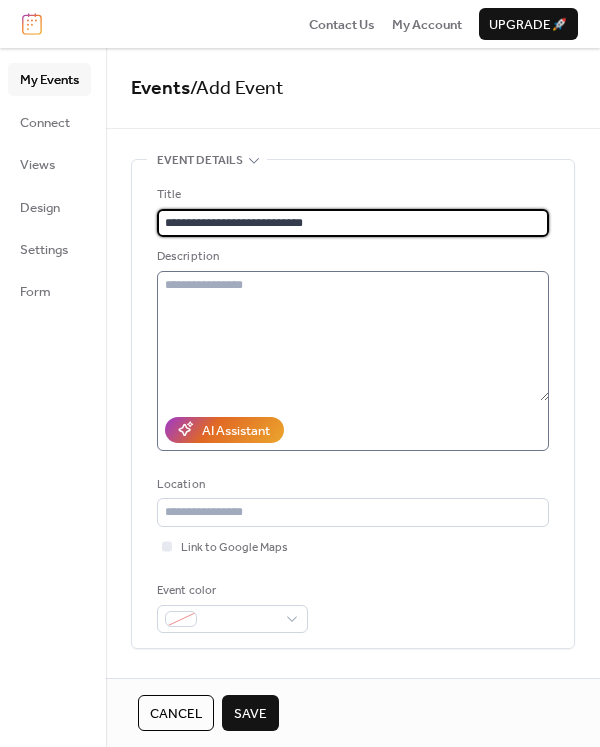 type on "**********" 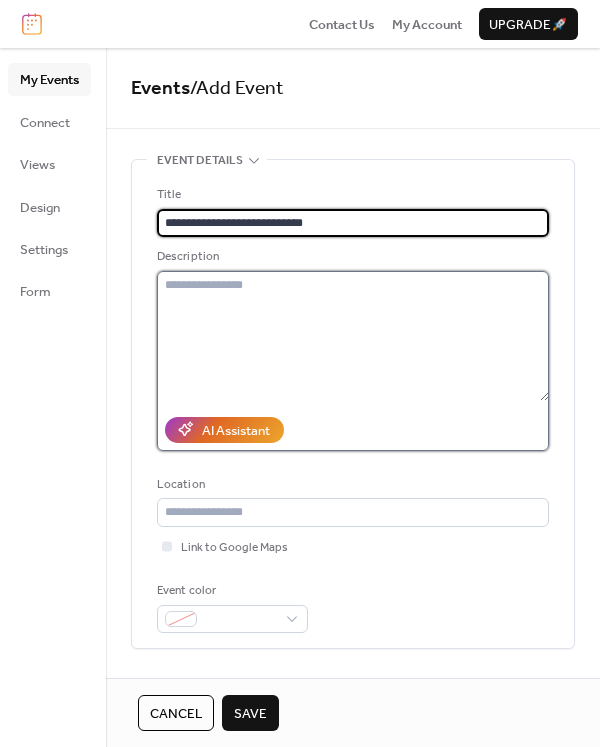 click at bounding box center (353, 336) 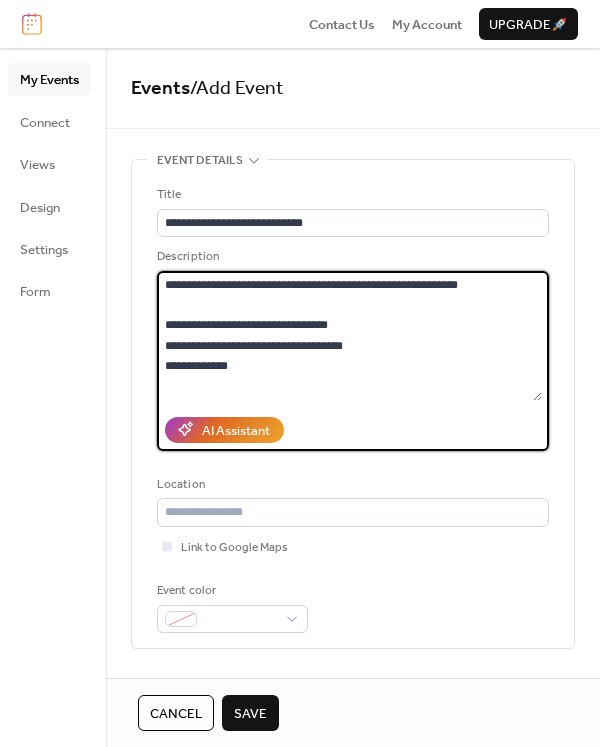 click on "**********" at bounding box center (349, 336) 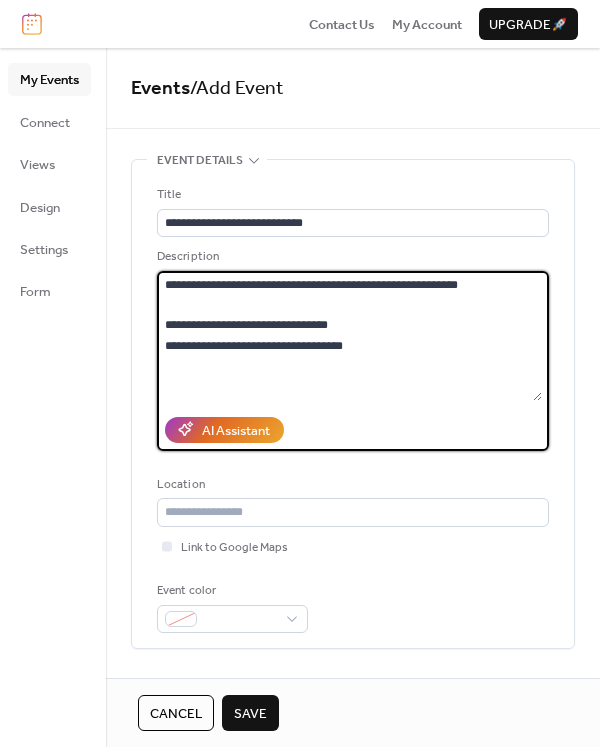 click on "**********" at bounding box center (349, 336) 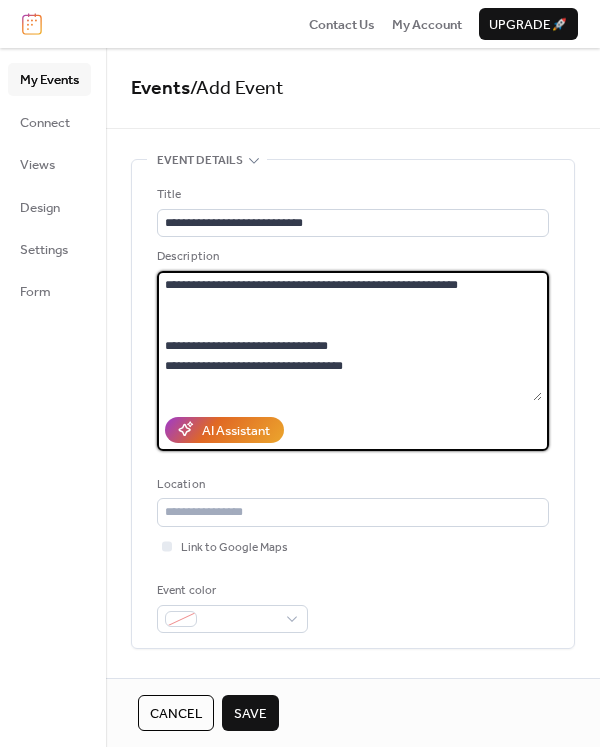 paste on "**********" 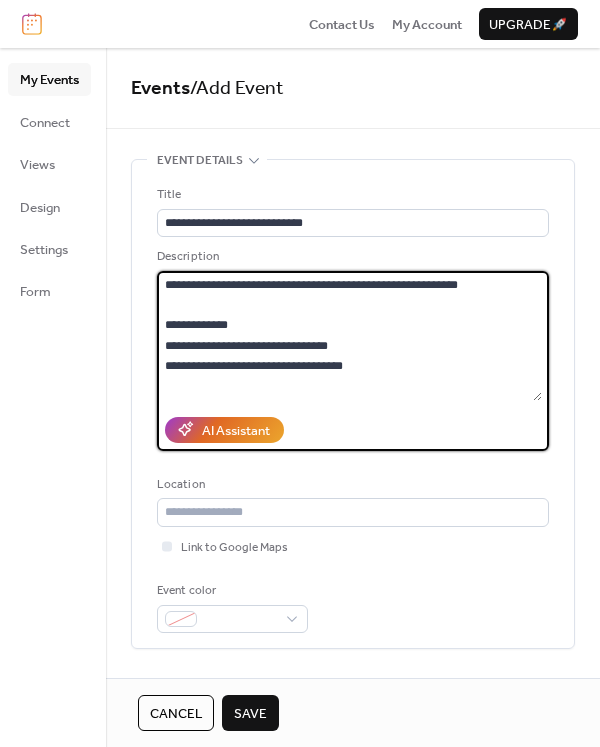 click on "**********" at bounding box center (349, 336) 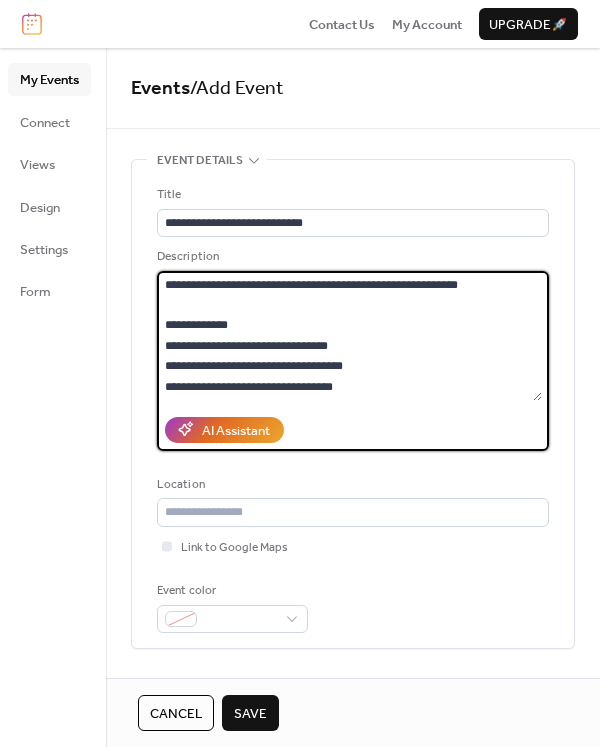 drag, startPoint x: 308, startPoint y: 285, endPoint x: 399, endPoint y: 290, distance: 91.13726 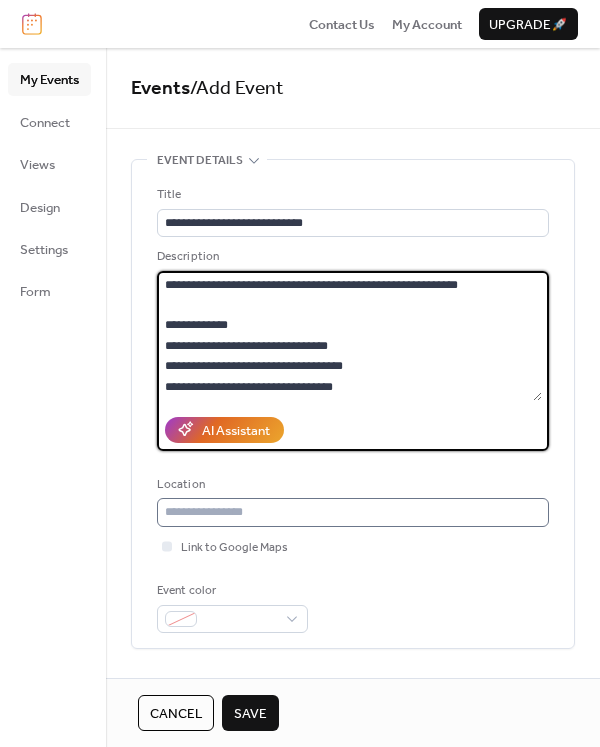type on "**********" 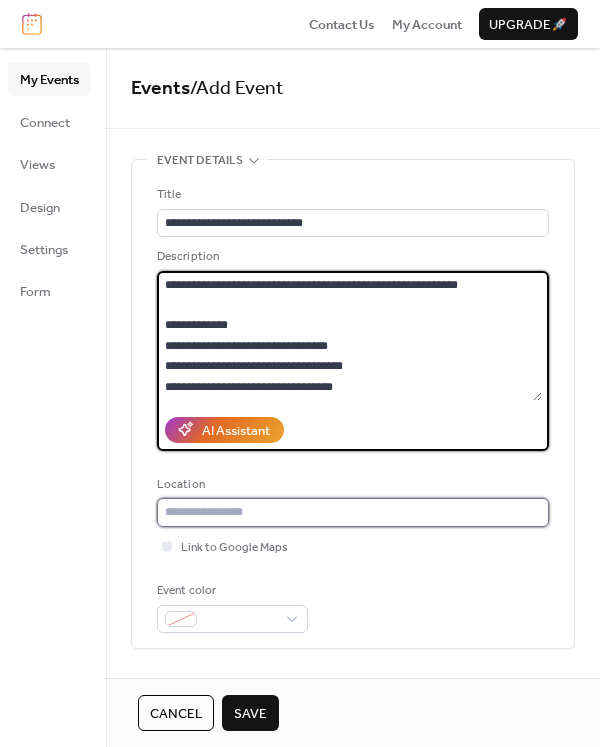 click at bounding box center (353, 512) 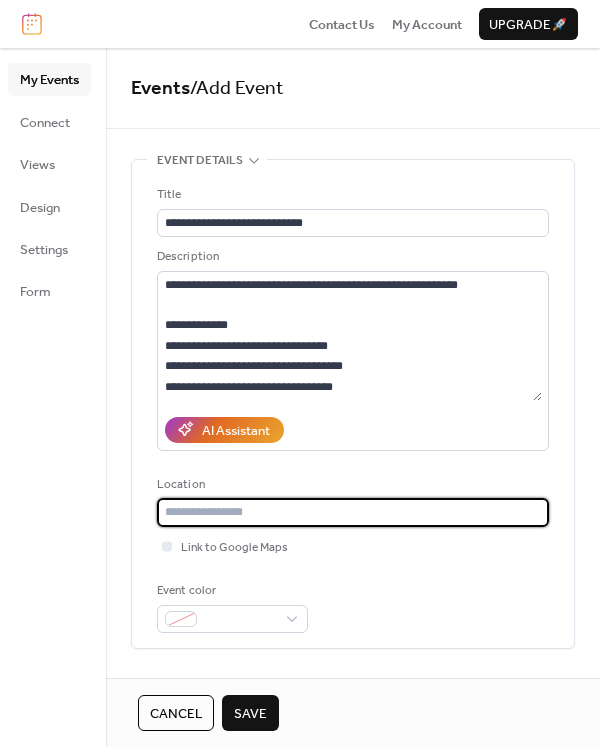 click at bounding box center [353, 512] 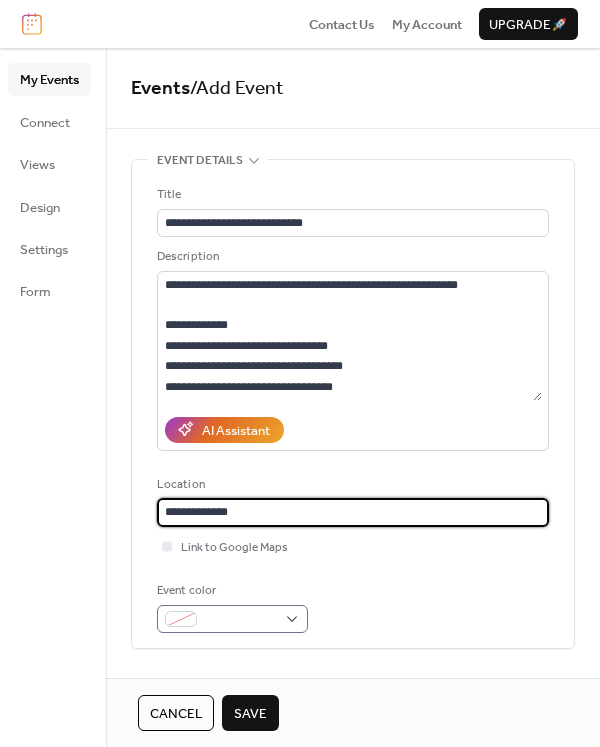 type on "**********" 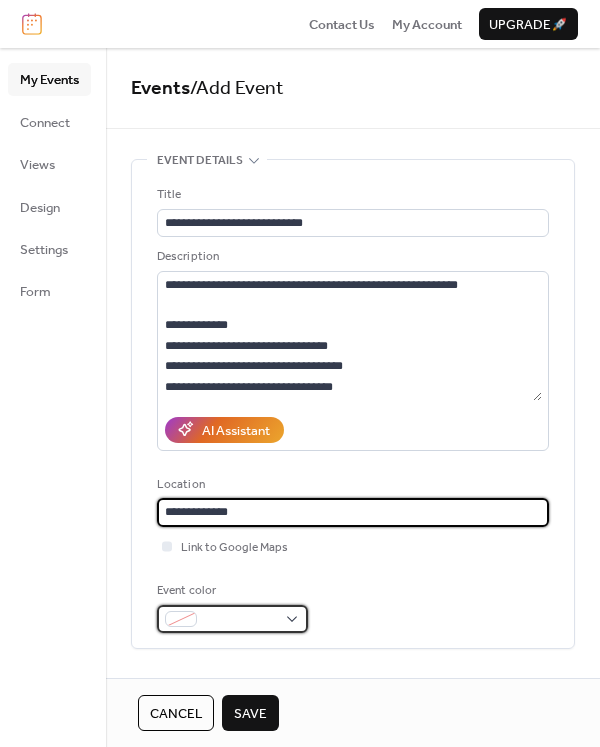 click at bounding box center (240, 620) 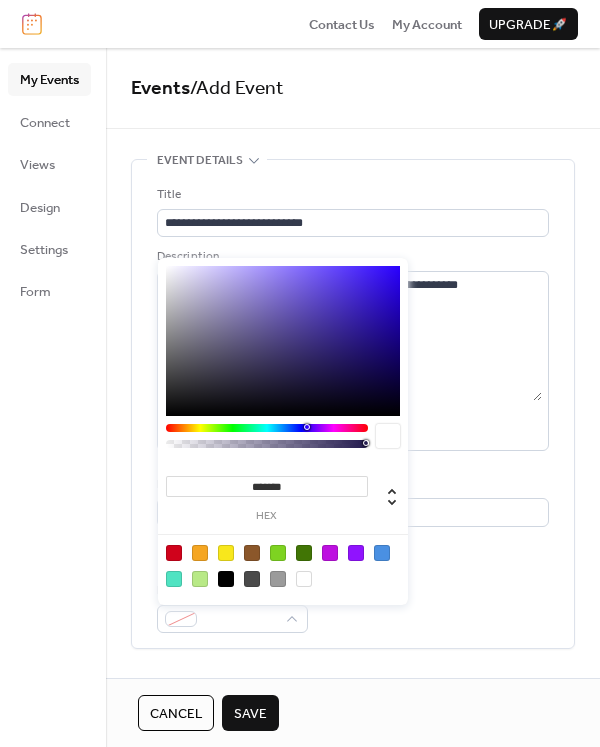 drag, startPoint x: 310, startPoint y: 422, endPoint x: 433, endPoint y: 421, distance: 123.00407 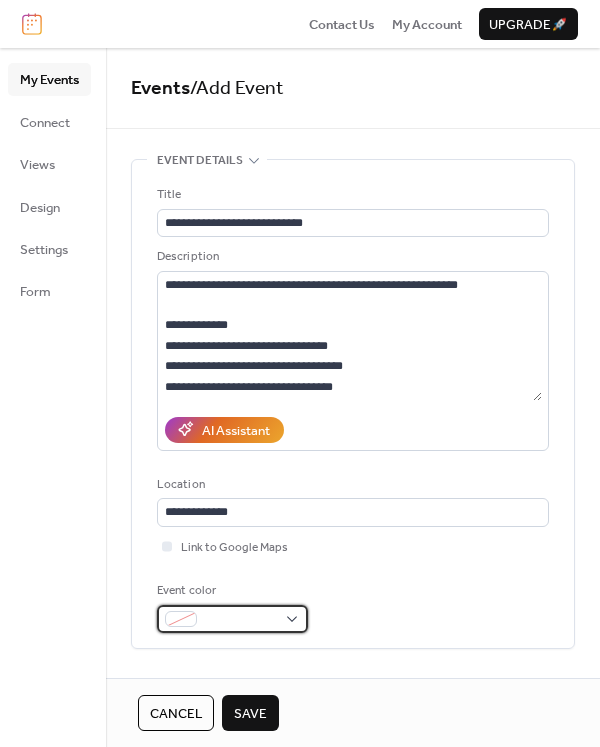 click at bounding box center [240, 620] 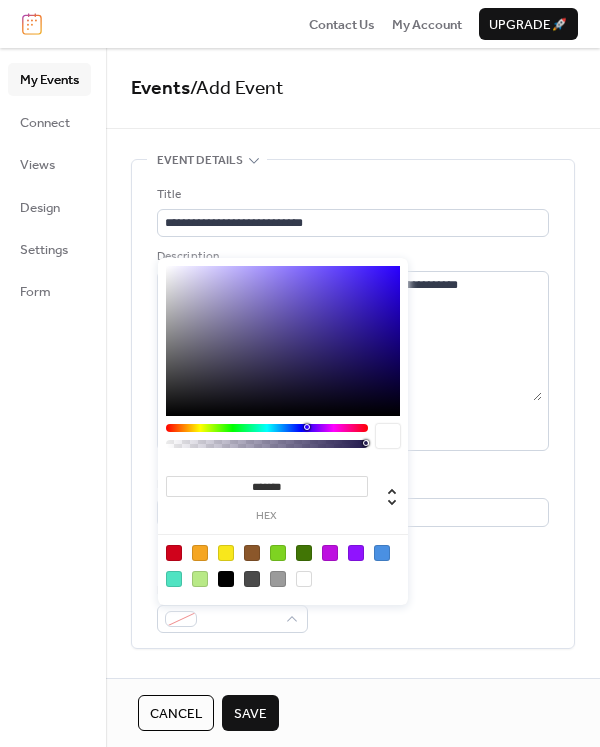 click on "*******" at bounding box center [267, 486] 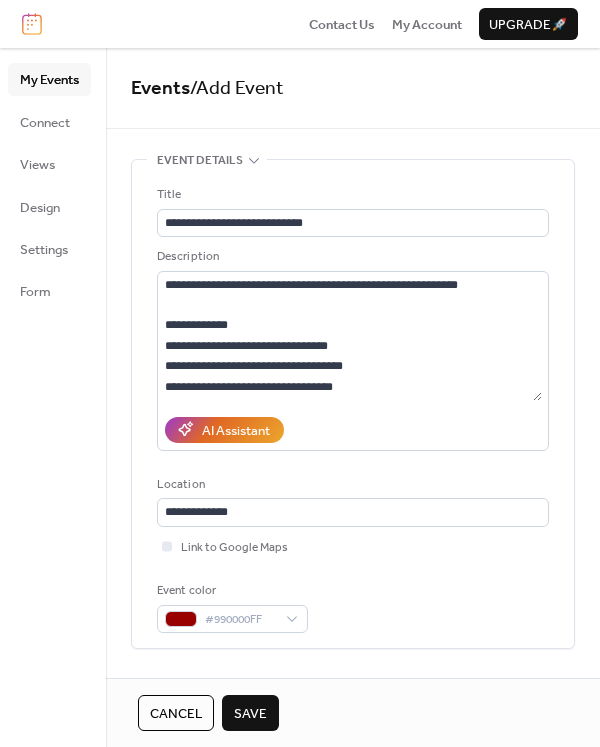 click on "Event color #990000FF" at bounding box center [353, 607] 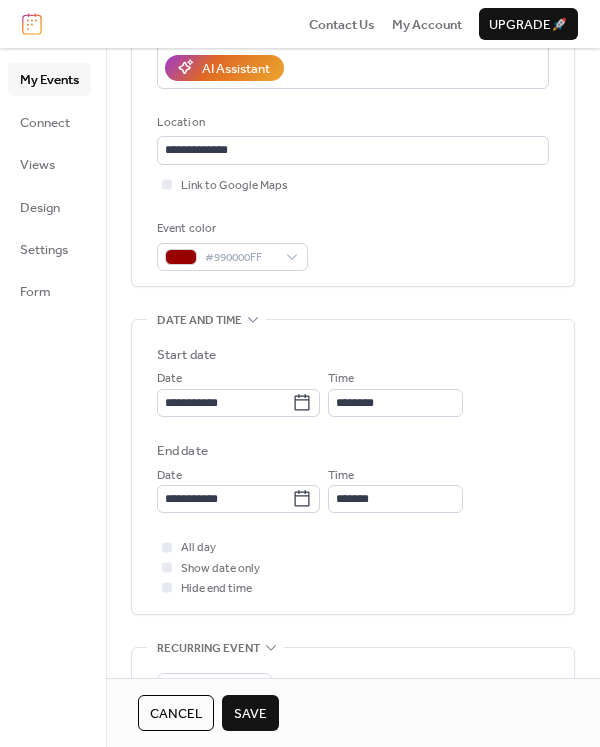 scroll, scrollTop: 300, scrollLeft: 0, axis: vertical 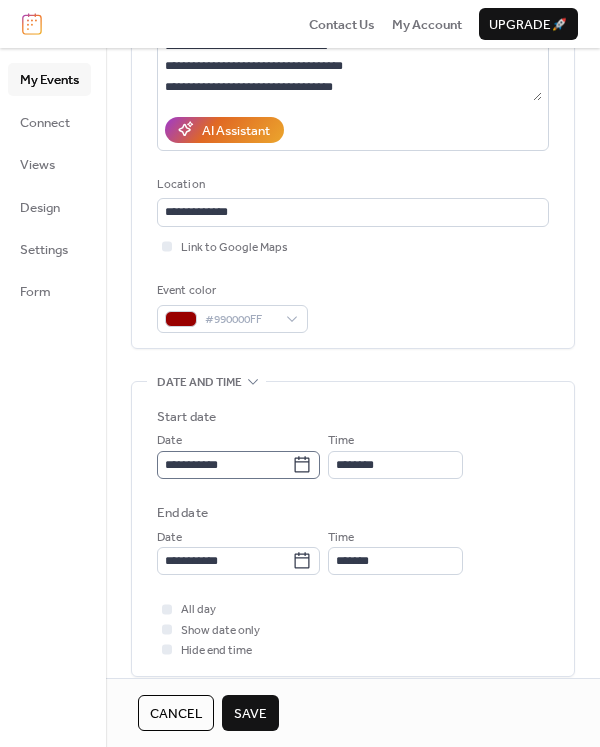 click 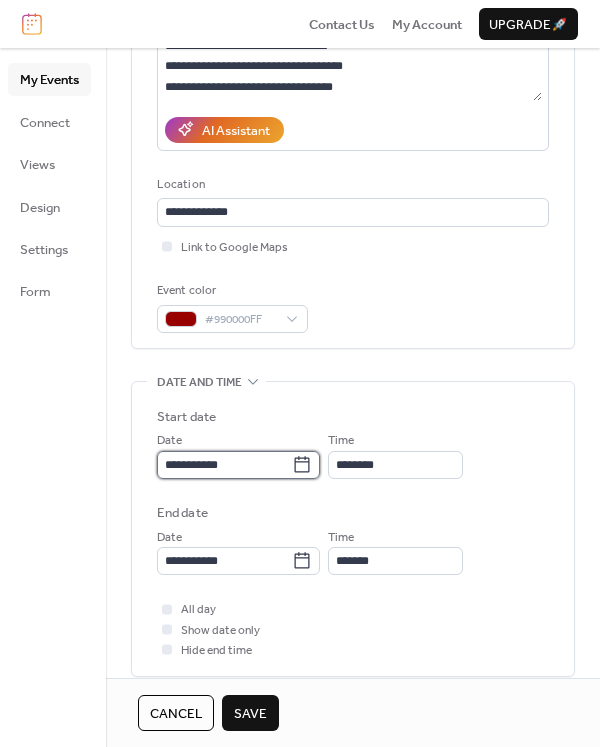 click on "**********" at bounding box center (224, 465) 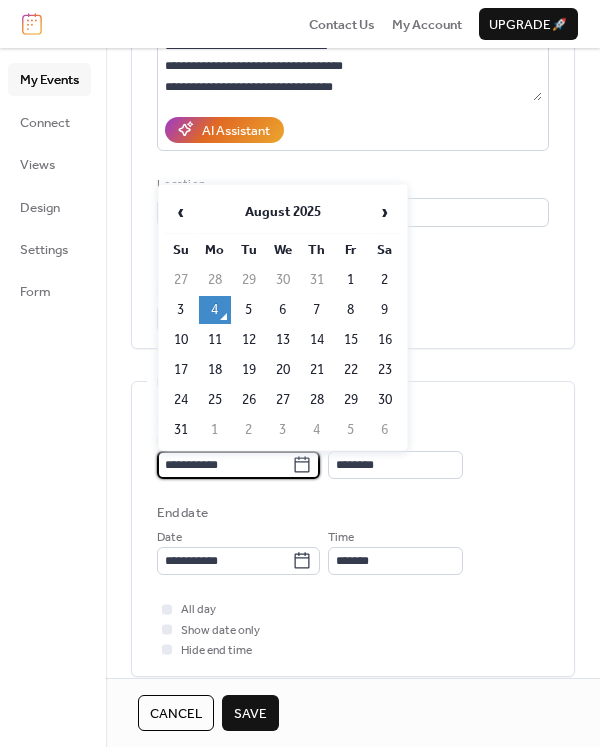 click on "29" at bounding box center (351, 400) 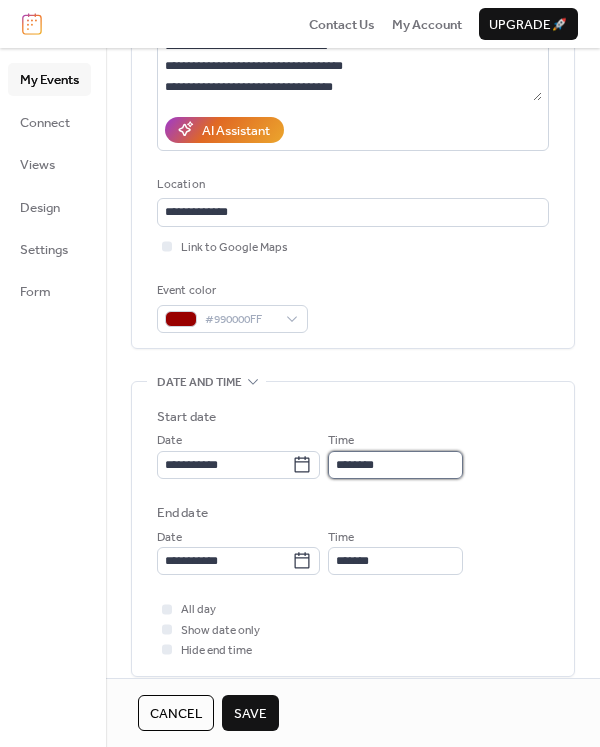 click on "********" at bounding box center [395, 465] 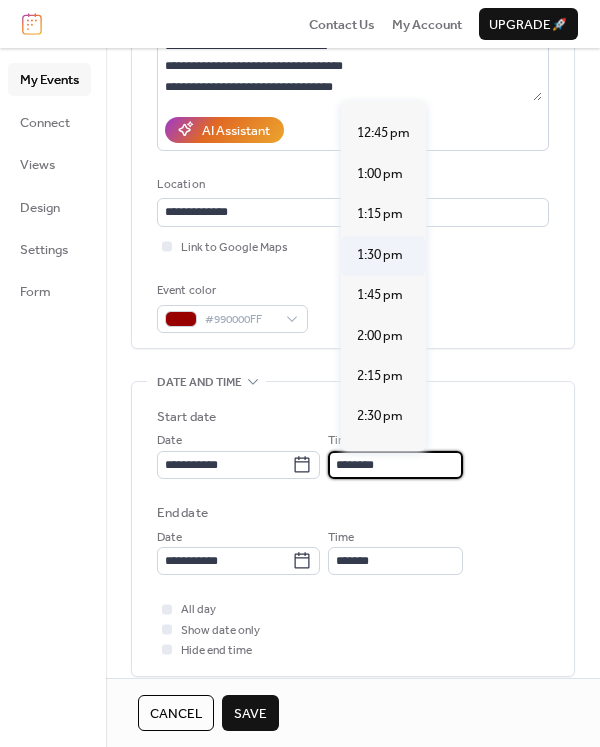 scroll, scrollTop: 2240, scrollLeft: 0, axis: vertical 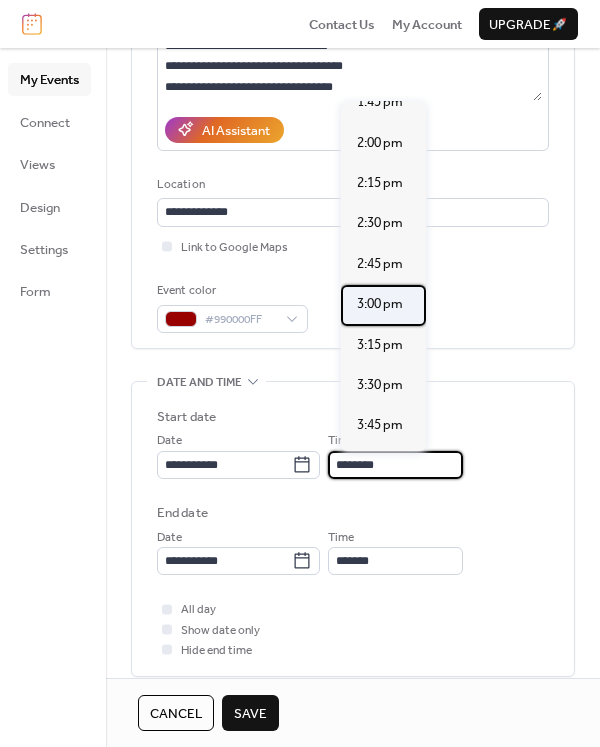 click on "3:00 pm" at bounding box center [380, 304] 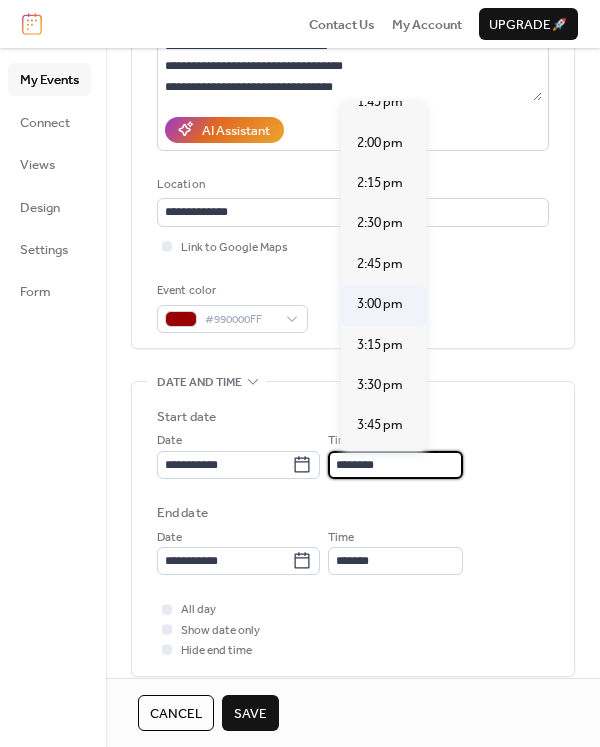 type on "*******" 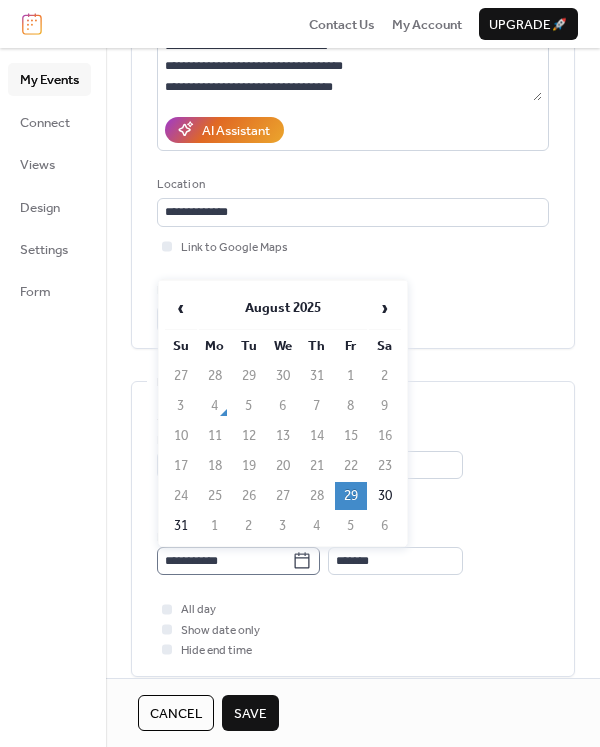 click 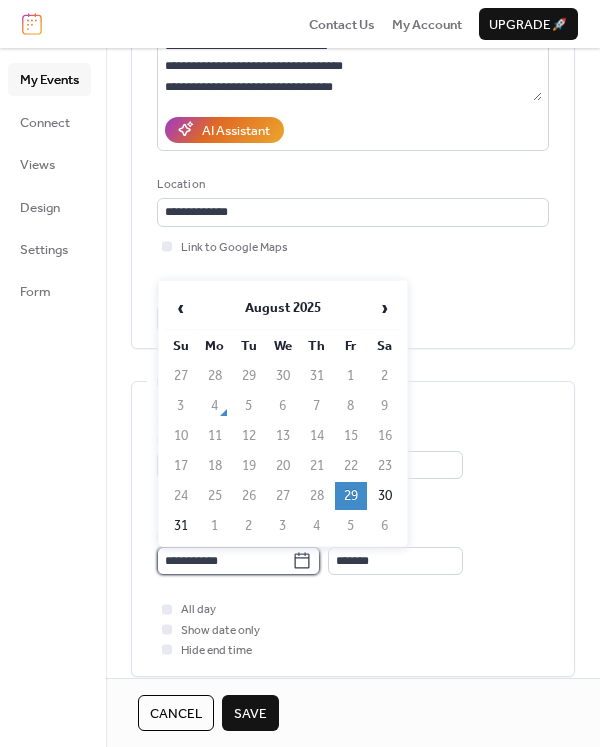 click on "**********" at bounding box center [224, 561] 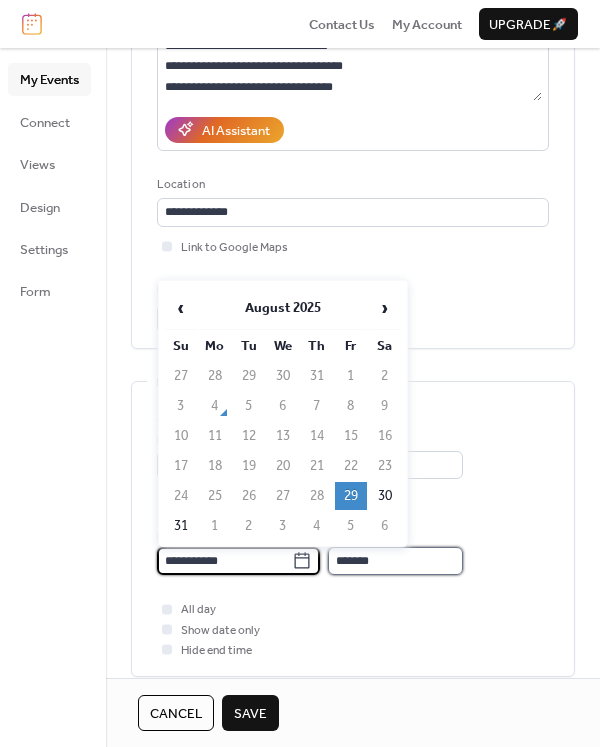 click on "*******" at bounding box center [395, 561] 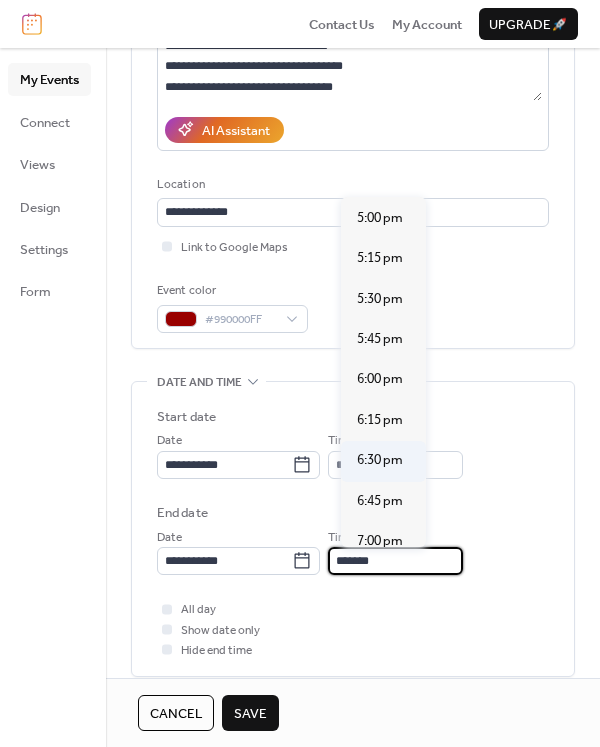 scroll, scrollTop: 300, scrollLeft: 0, axis: vertical 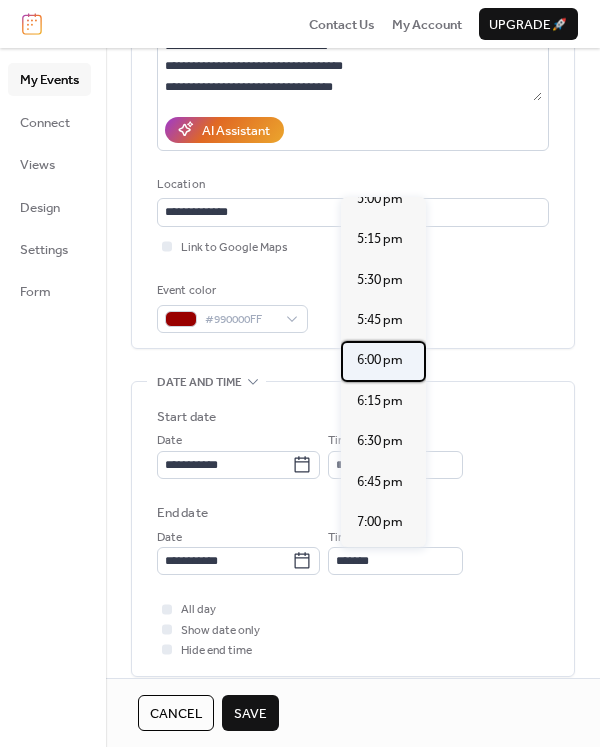 click on "6:00 pm" at bounding box center [380, 360] 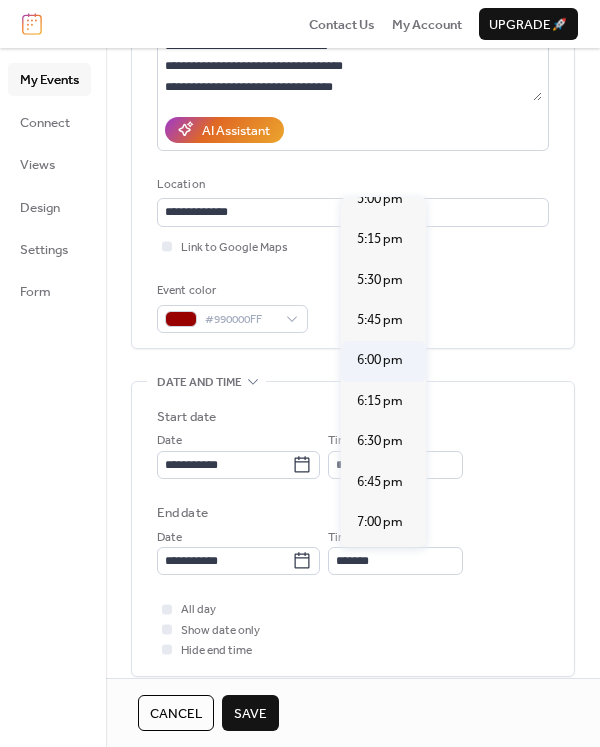 type on "*******" 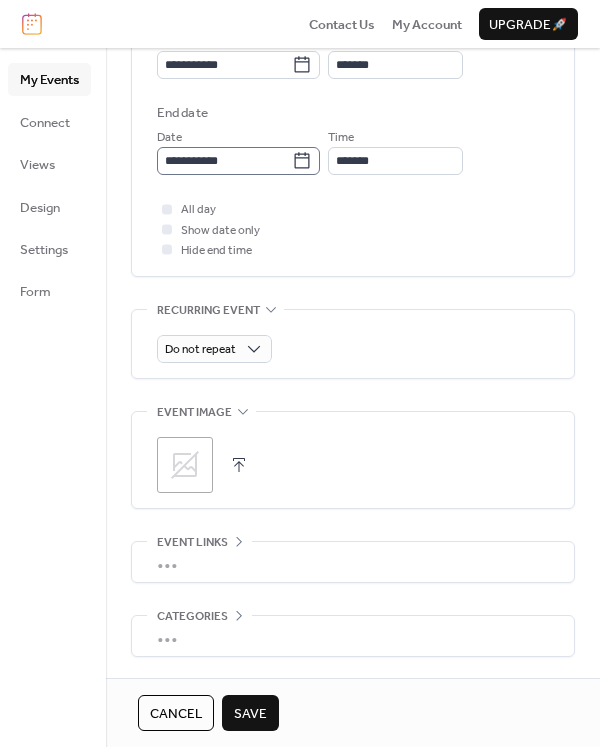 scroll, scrollTop: 773, scrollLeft: 0, axis: vertical 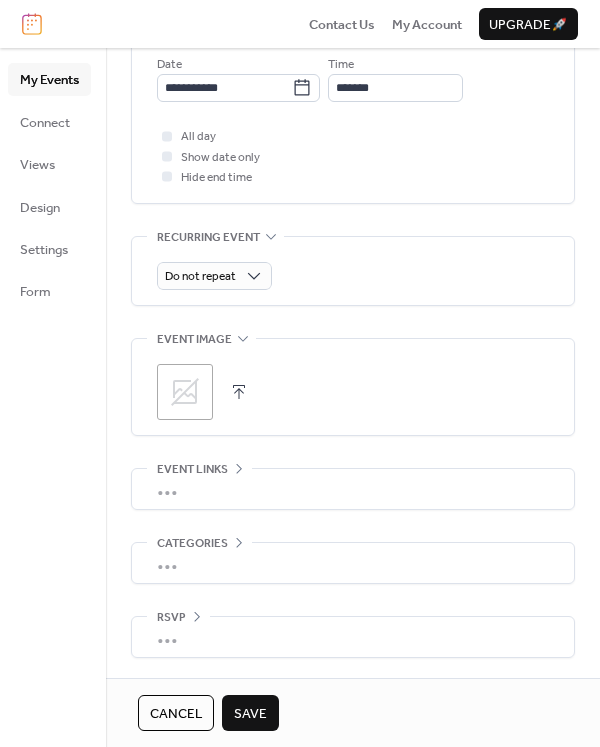 click on "•••" at bounding box center [353, 637] 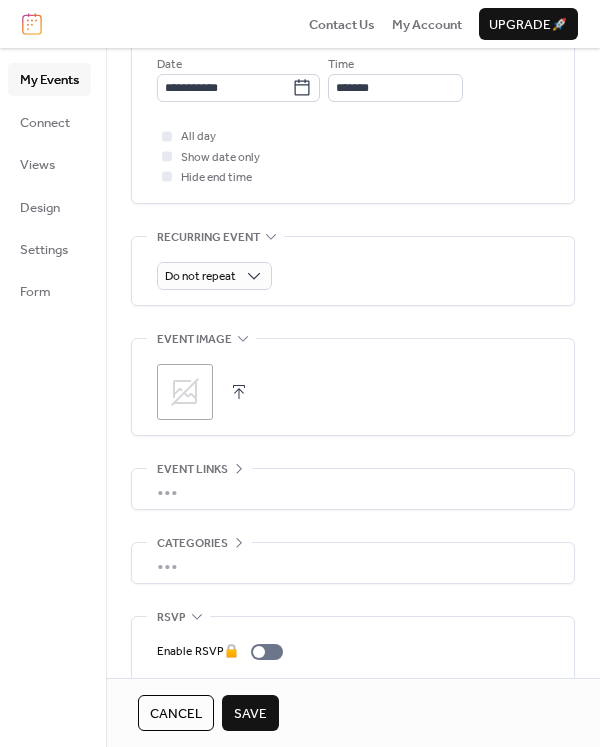 scroll, scrollTop: 773, scrollLeft: 0, axis: vertical 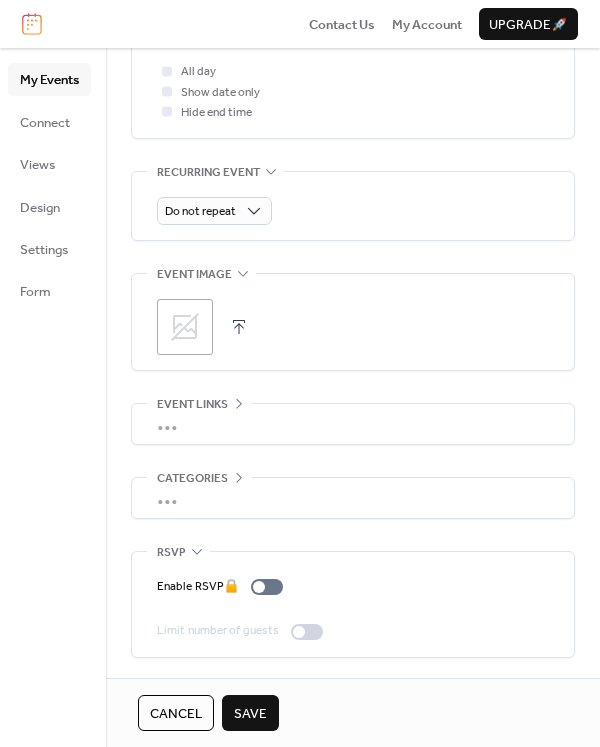 click on "RSVP" at bounding box center (171, 553) 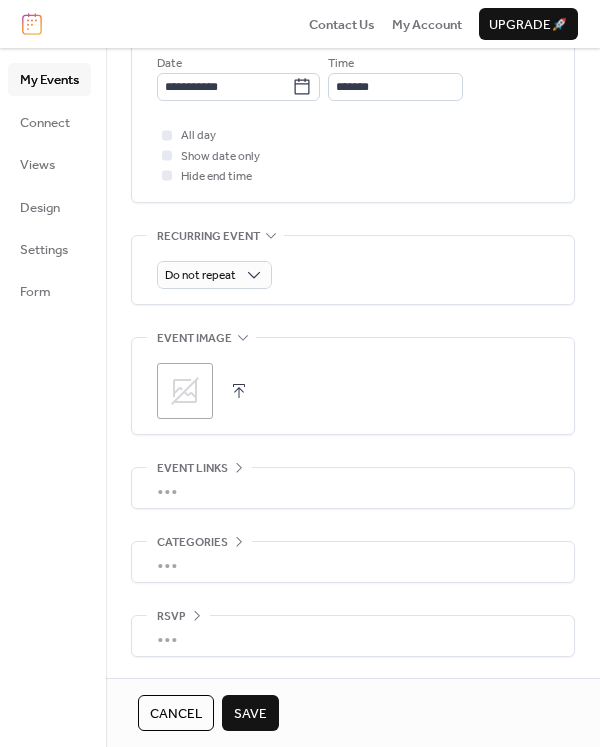 scroll, scrollTop: 774, scrollLeft: 0, axis: vertical 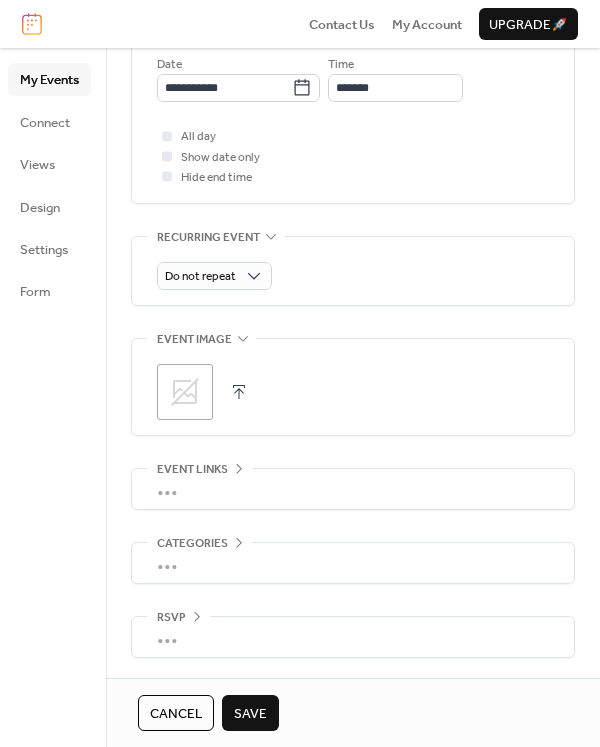 click on "•••" at bounding box center (353, 637) 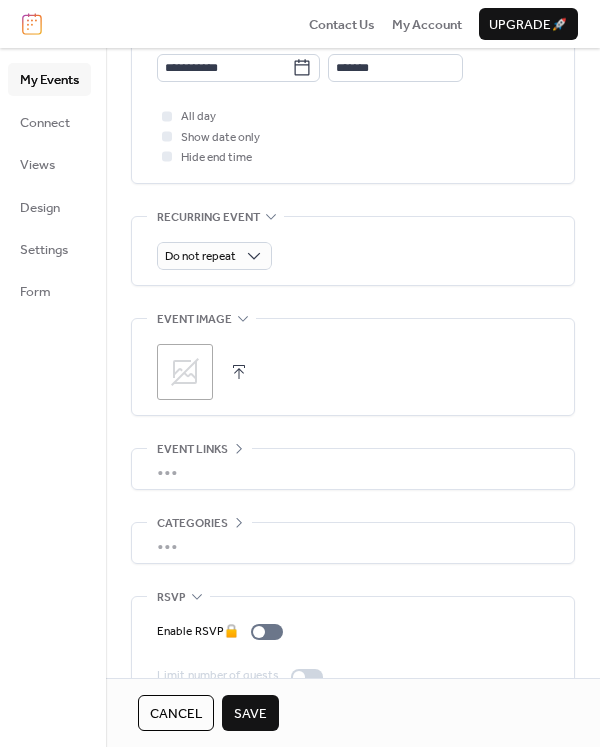 scroll, scrollTop: 838, scrollLeft: 0, axis: vertical 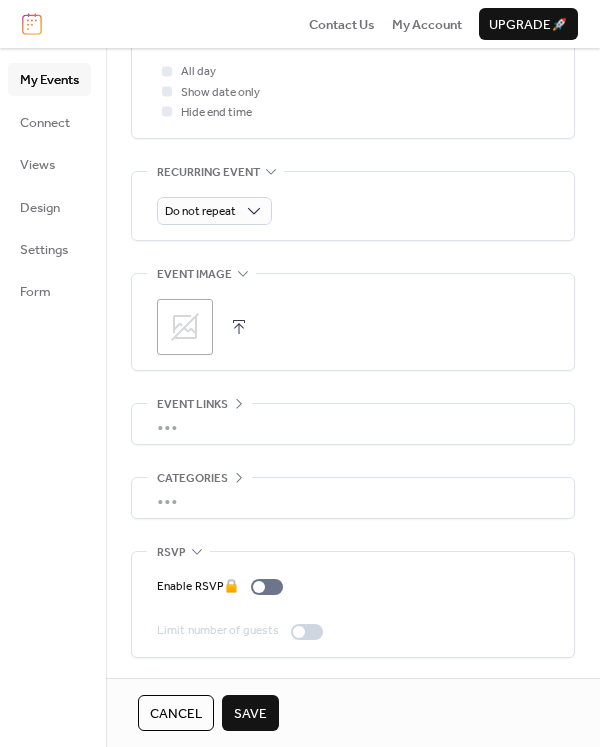 click on "RSVP" at bounding box center [178, 552] 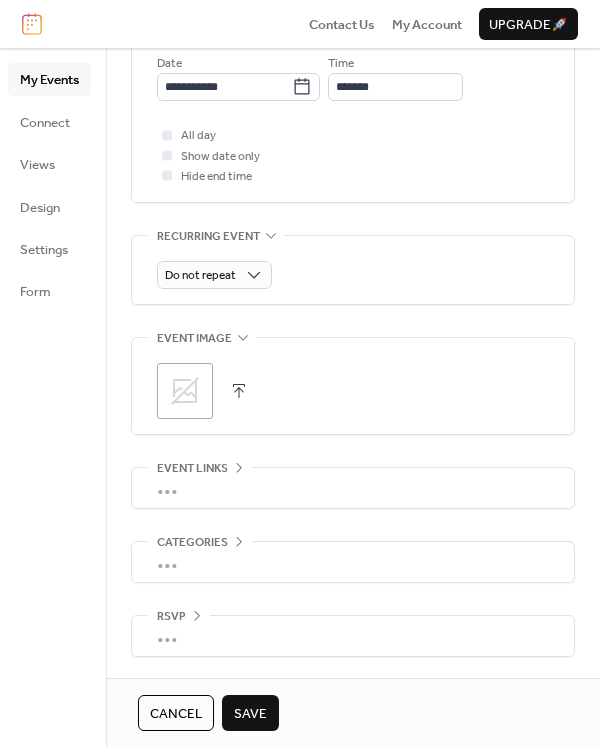 click on "•••" at bounding box center [353, 562] 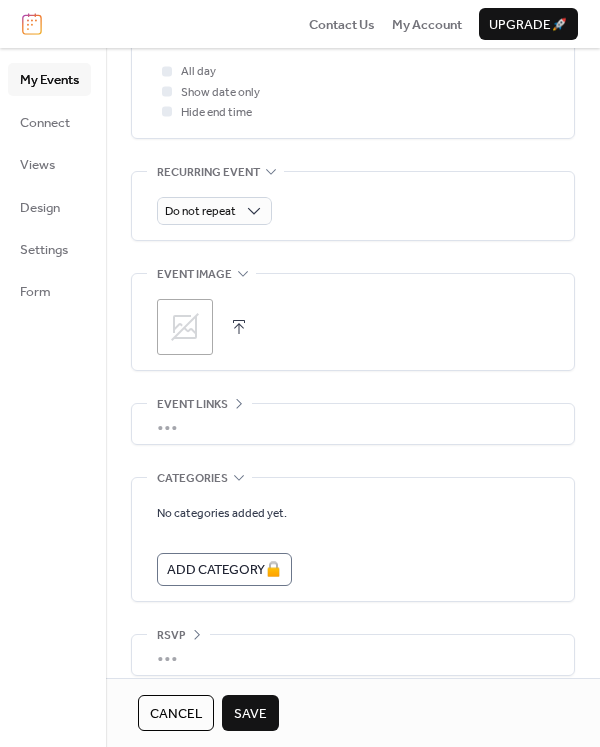 click on "Categories" at bounding box center (192, 479) 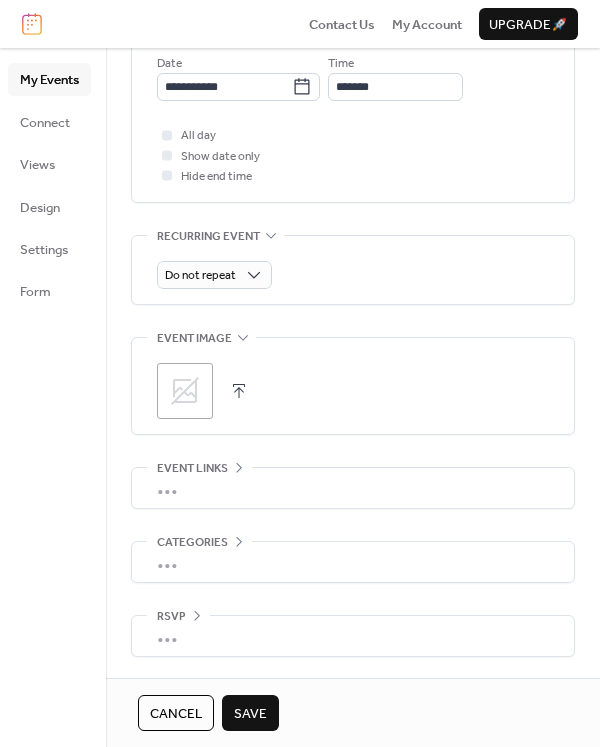 click on "•••" at bounding box center [353, 488] 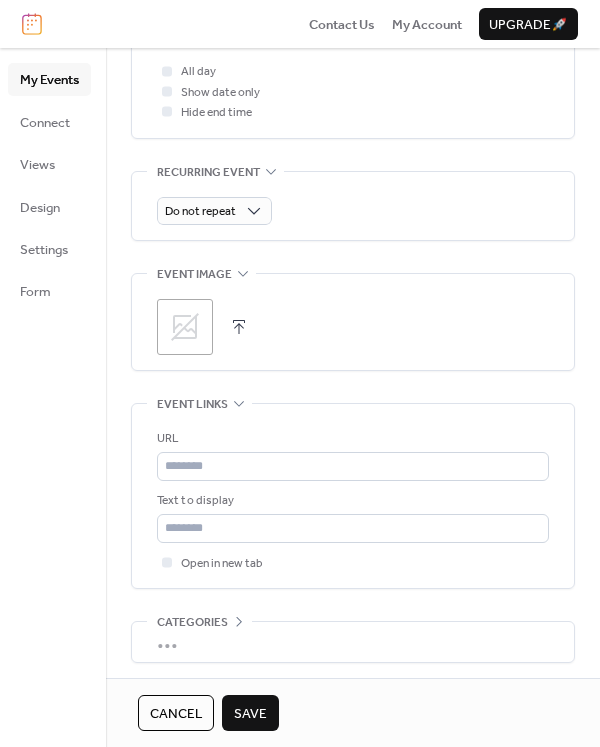 click on "Event links" at bounding box center [192, 405] 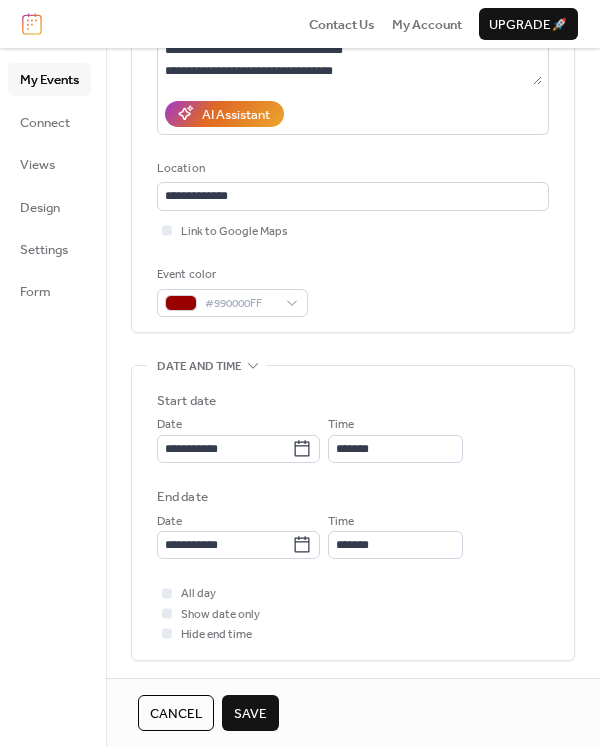 scroll, scrollTop: 0, scrollLeft: 0, axis: both 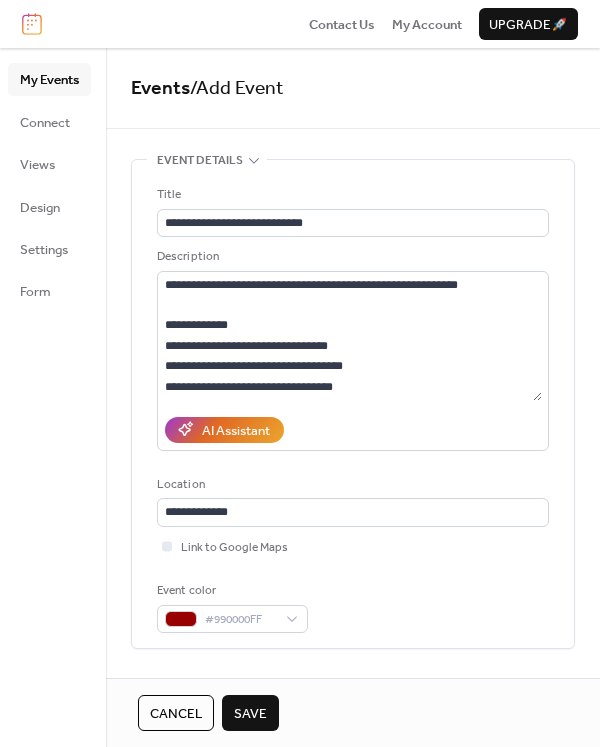 click on "Save" at bounding box center (250, 714) 